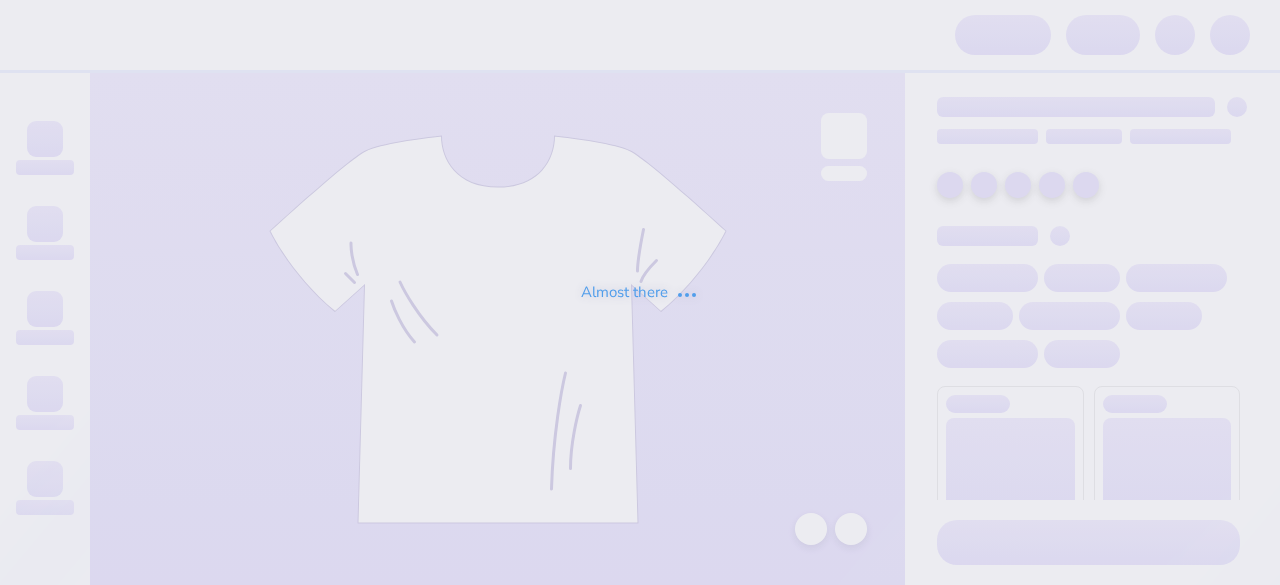 scroll, scrollTop: 0, scrollLeft: 0, axis: both 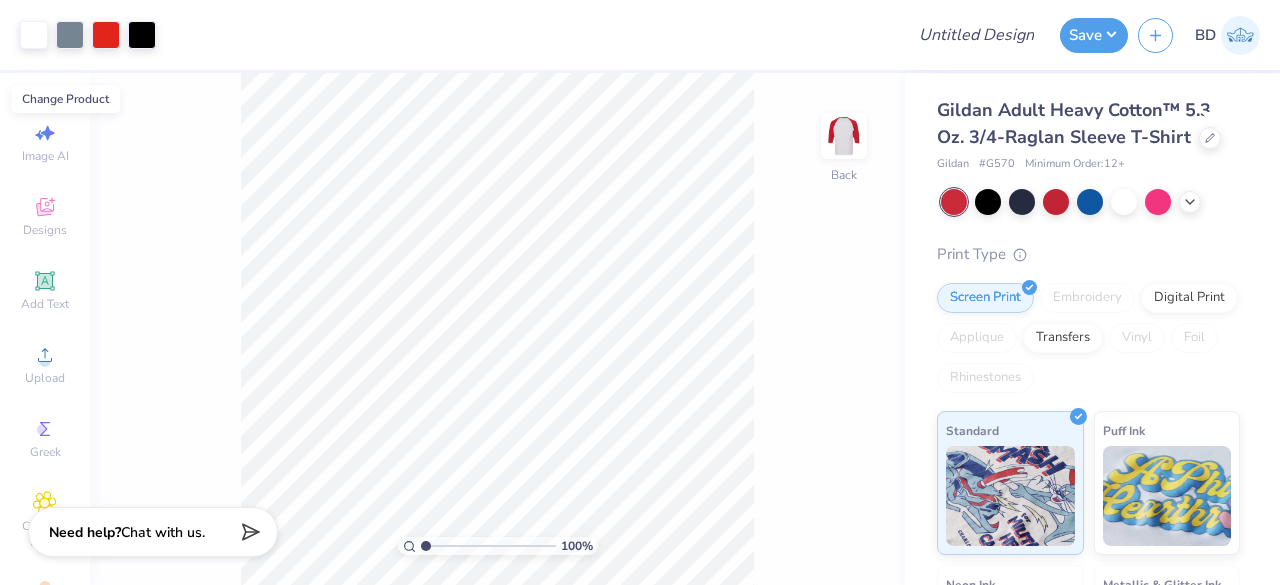 click at bounding box center [1210, 138] 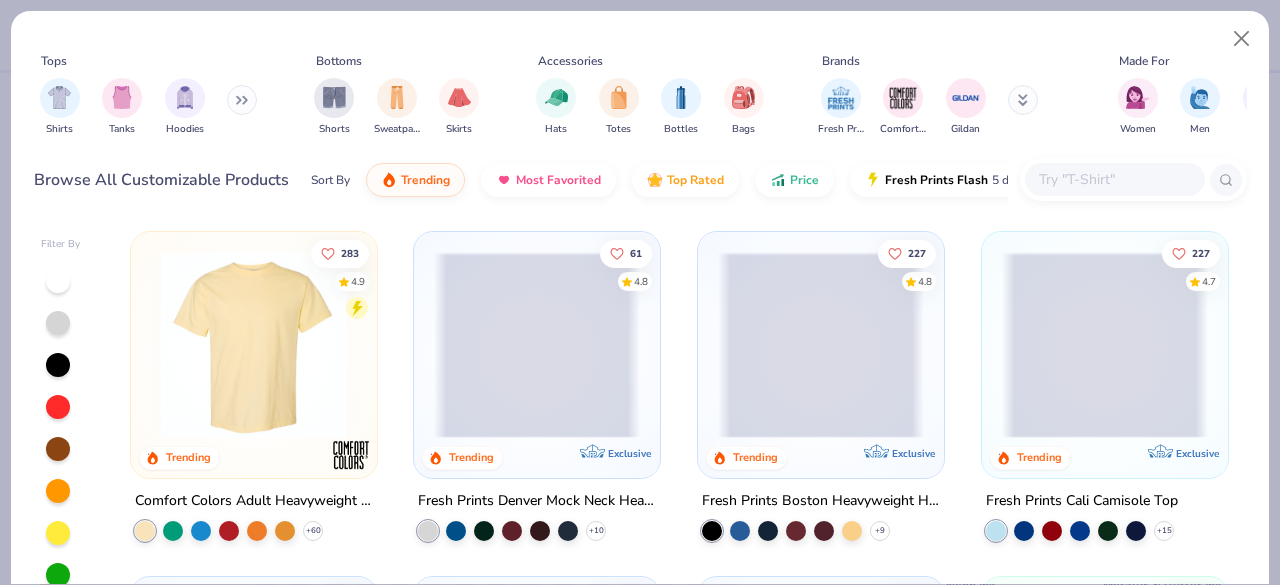 click at bounding box center (59, 97) 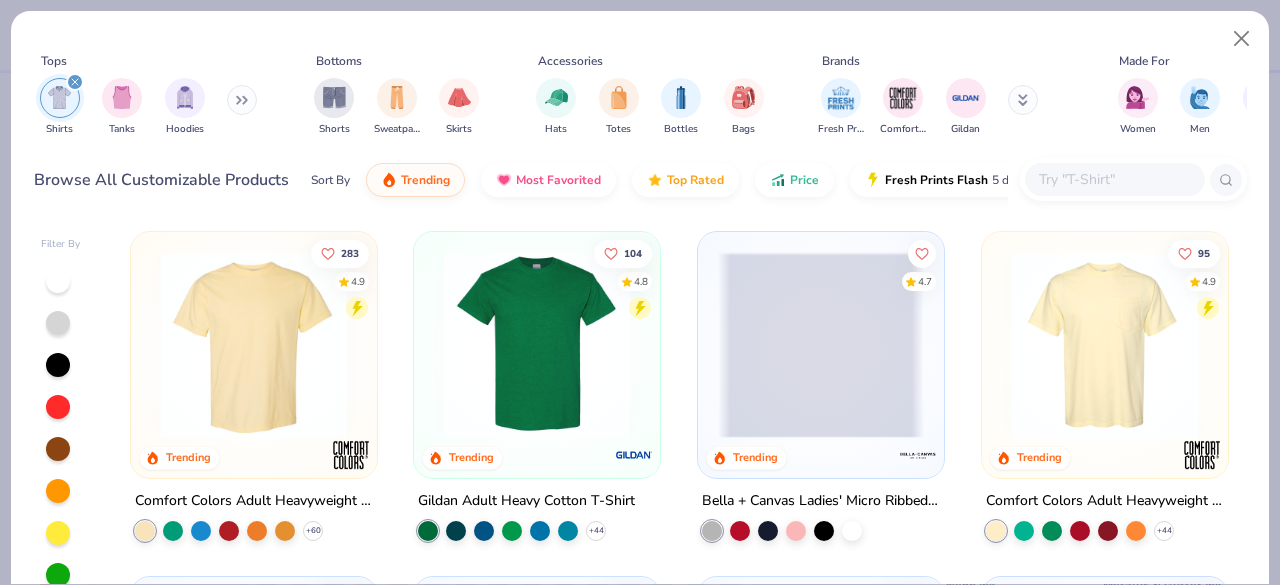 click at bounding box center [1105, 345] 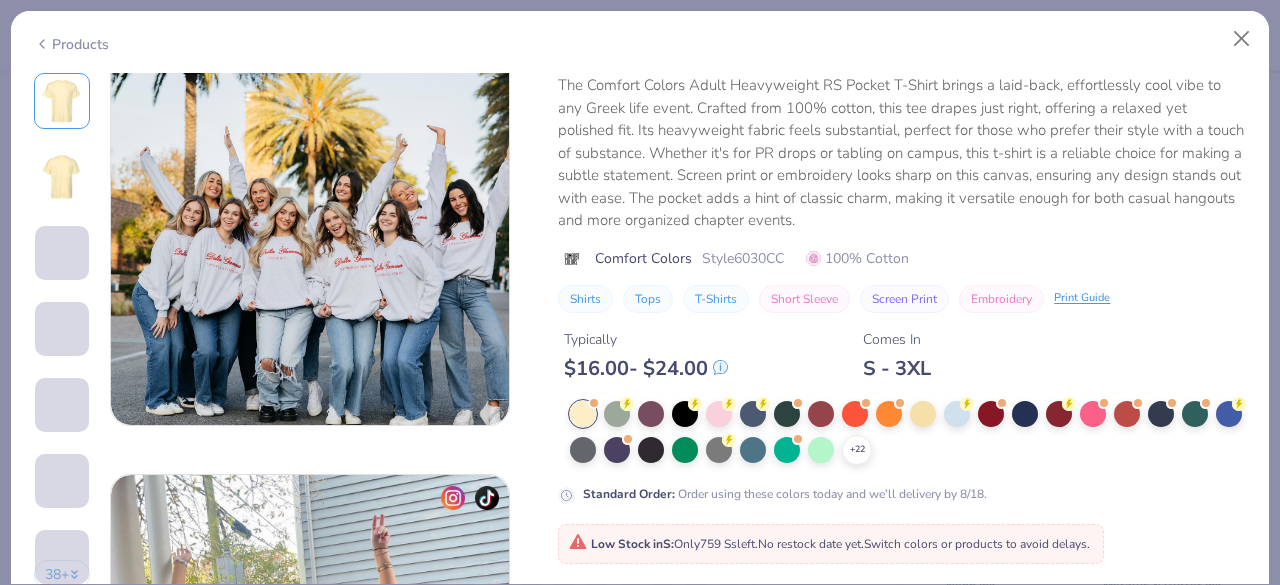 scroll, scrollTop: 2414, scrollLeft: 0, axis: vertical 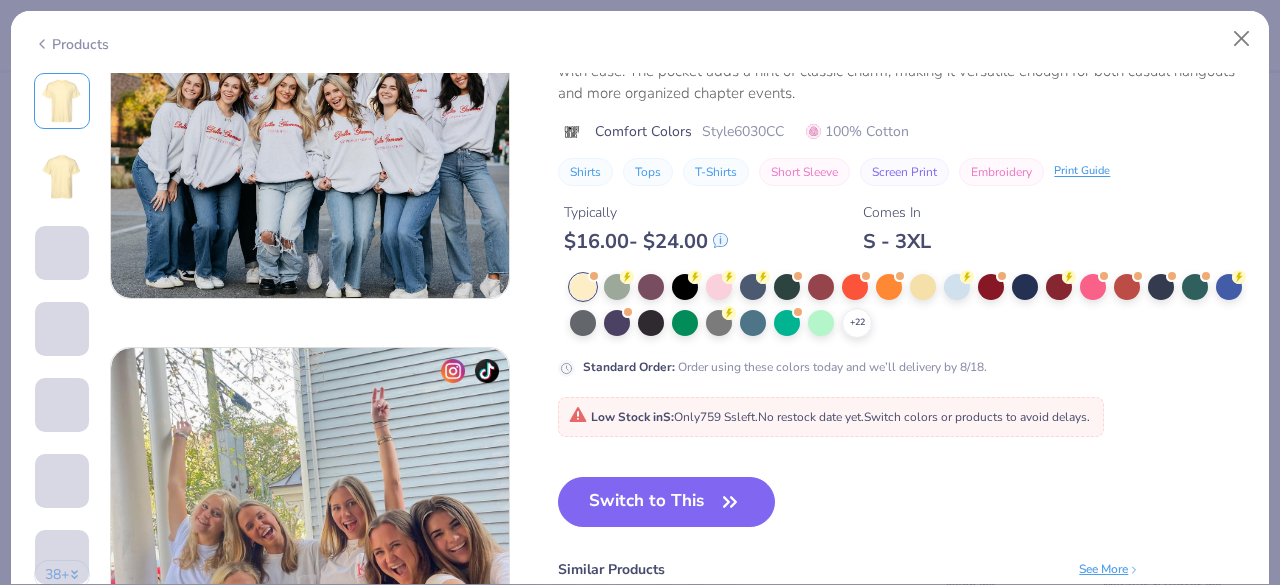 click at bounding box center [957, 287] 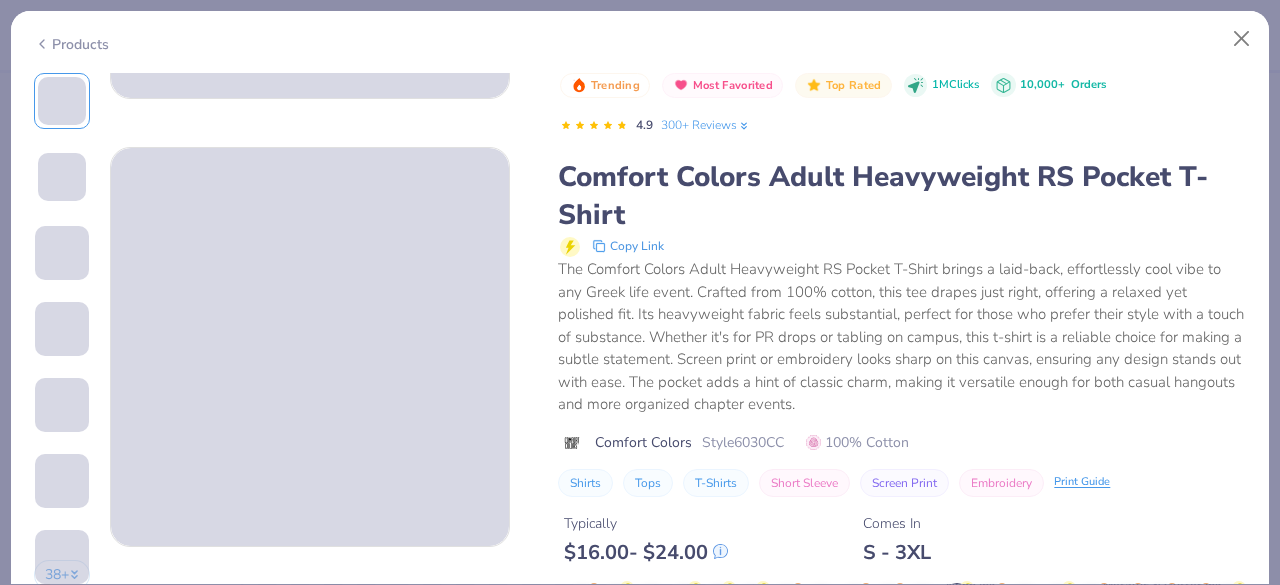 scroll, scrollTop: 0, scrollLeft: 0, axis: both 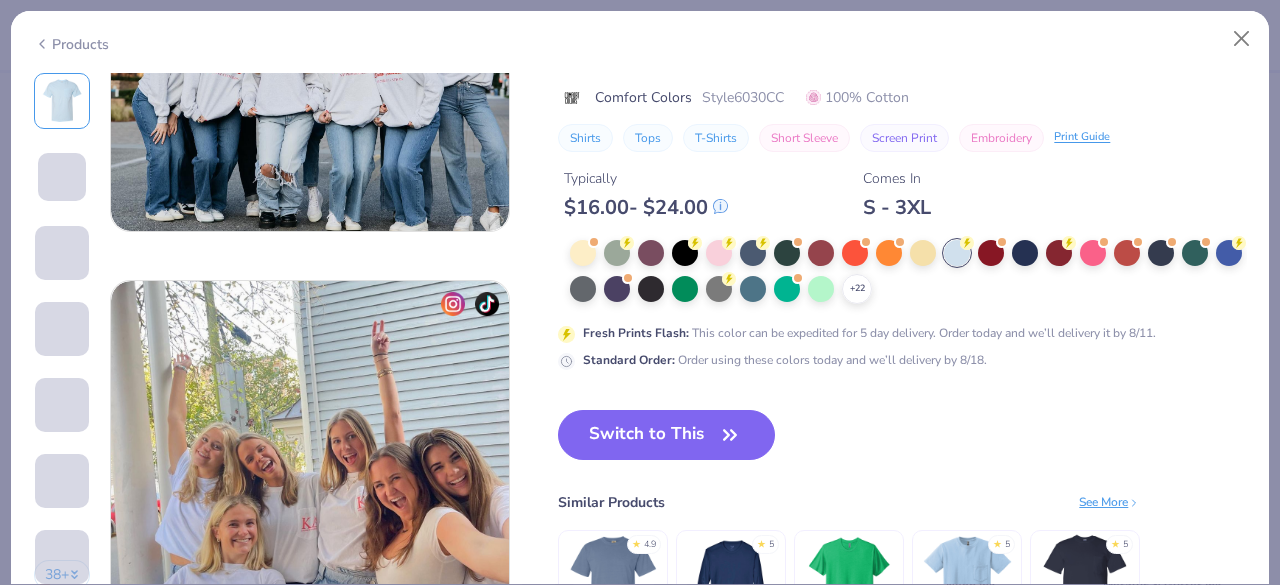 click at bounding box center (923, 253) 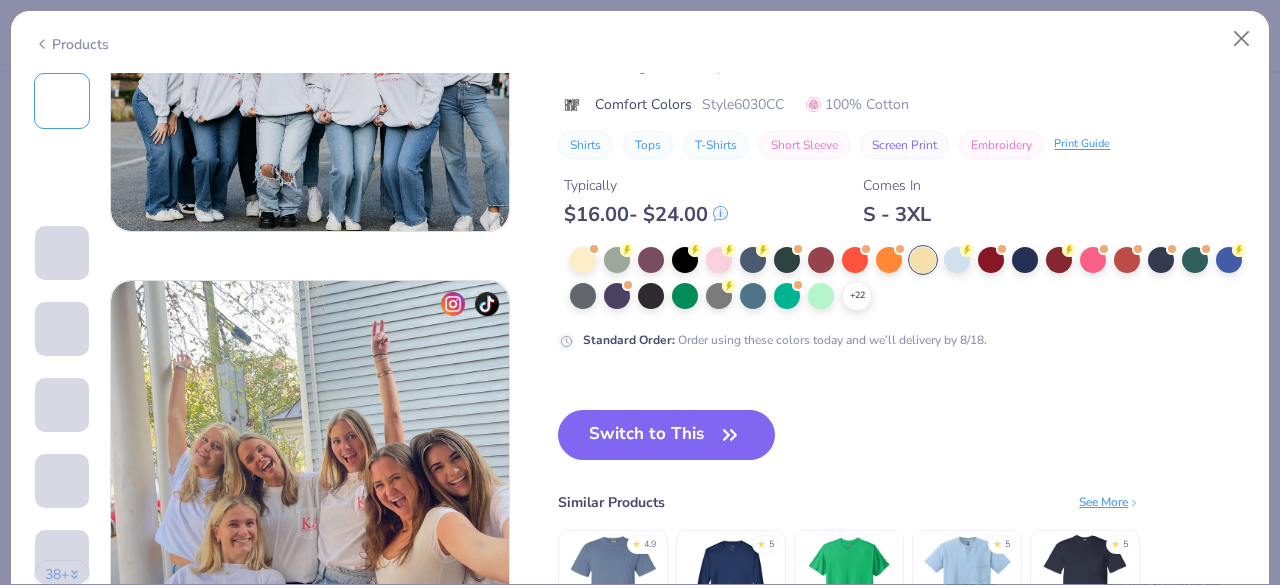 click at bounding box center (957, 260) 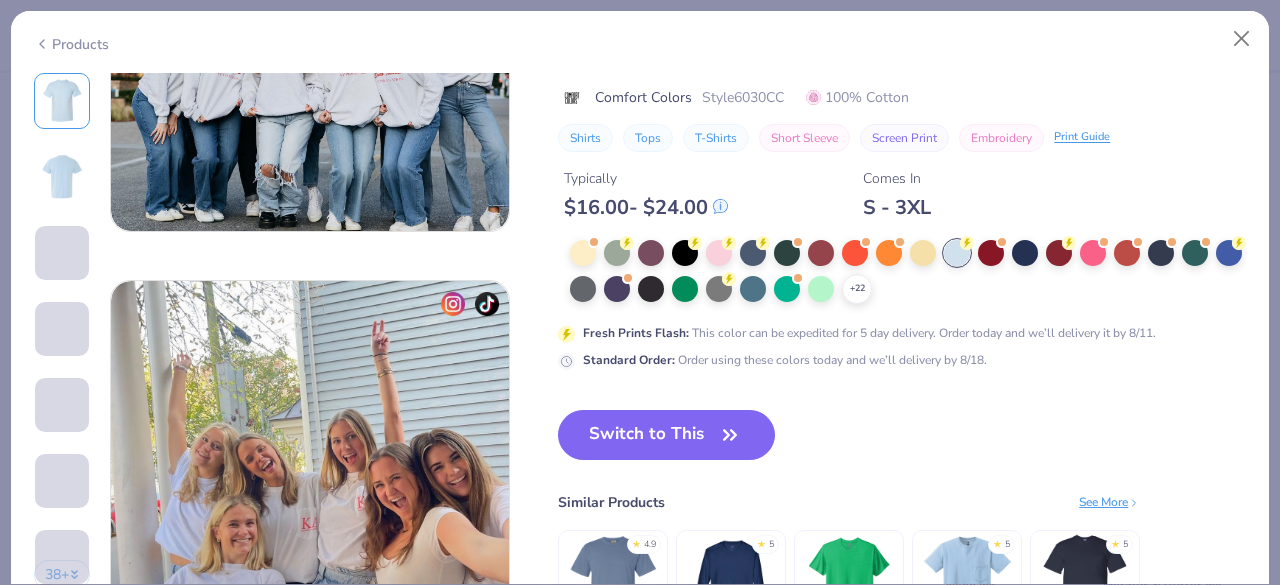 click 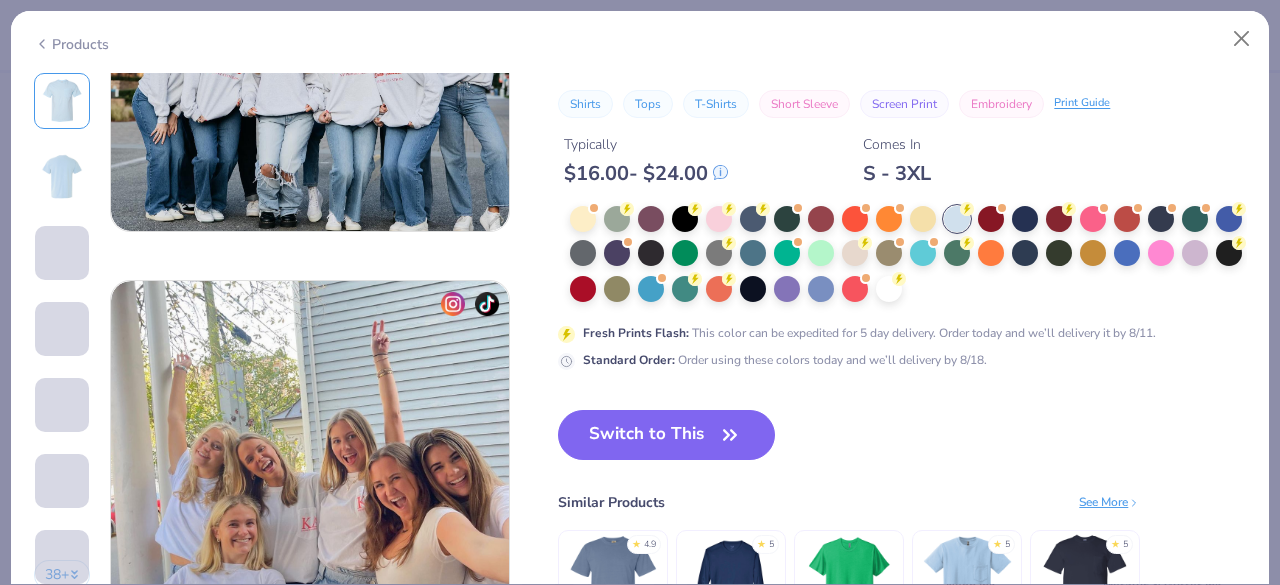 click at bounding box center (753, 253) 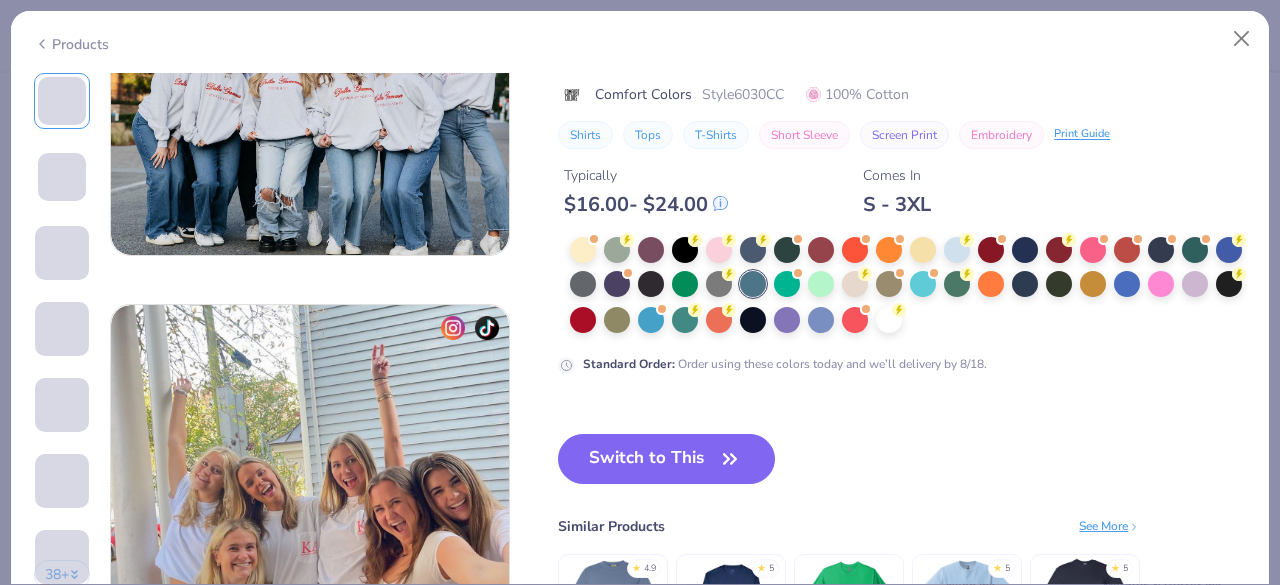 scroll, scrollTop: 2581, scrollLeft: 0, axis: vertical 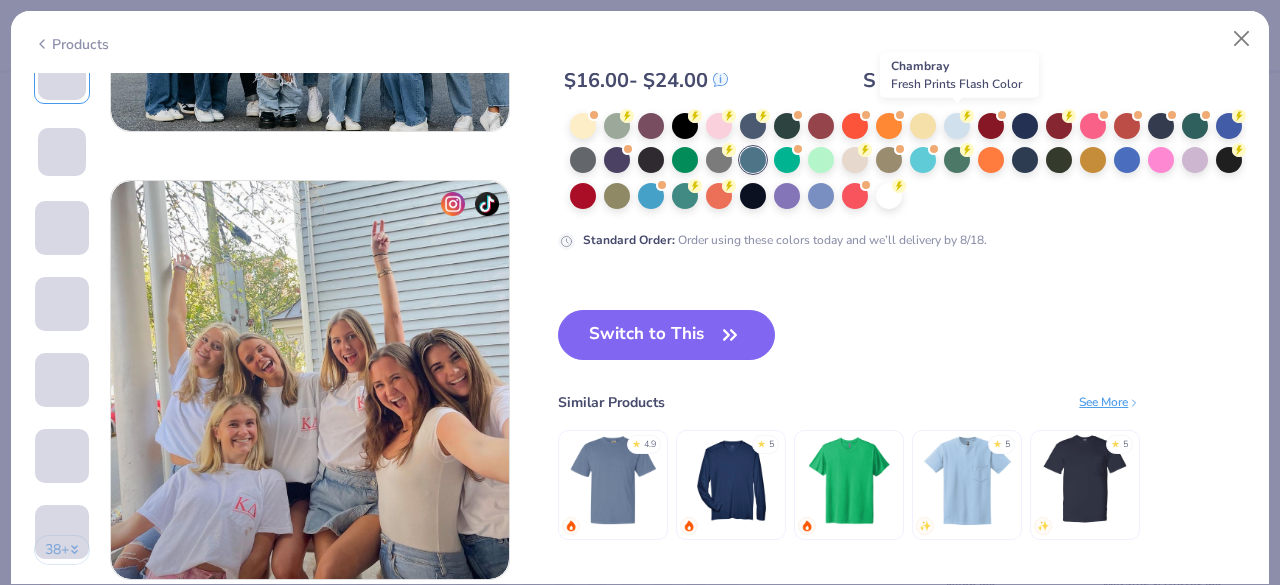 click at bounding box center (957, 126) 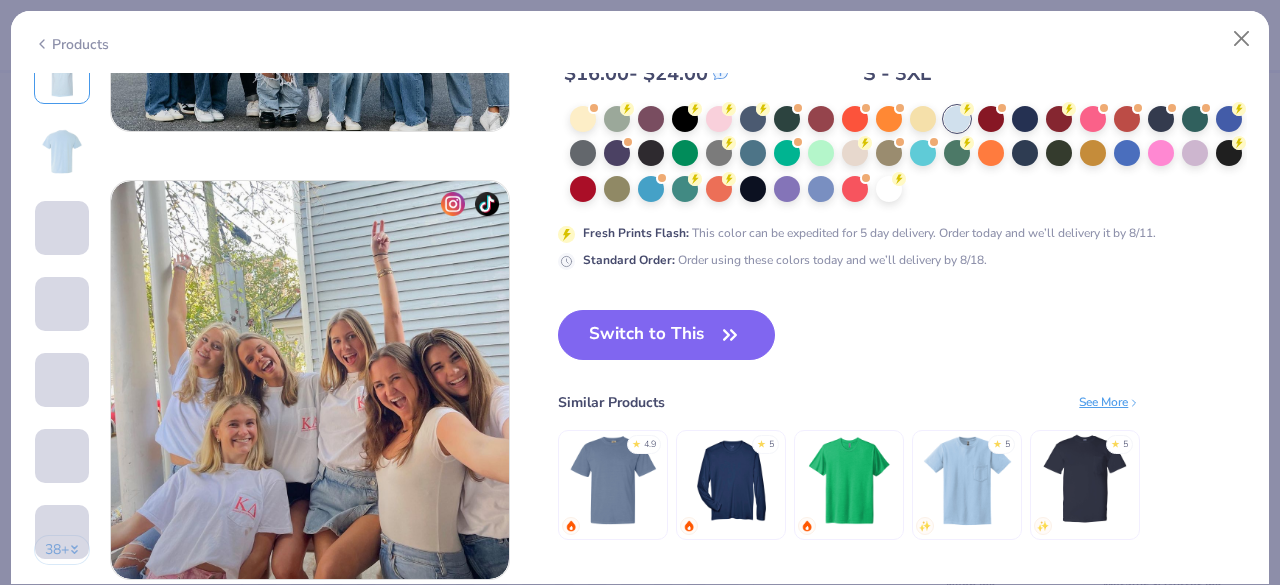 click on "Switch to This" at bounding box center [666, 335] 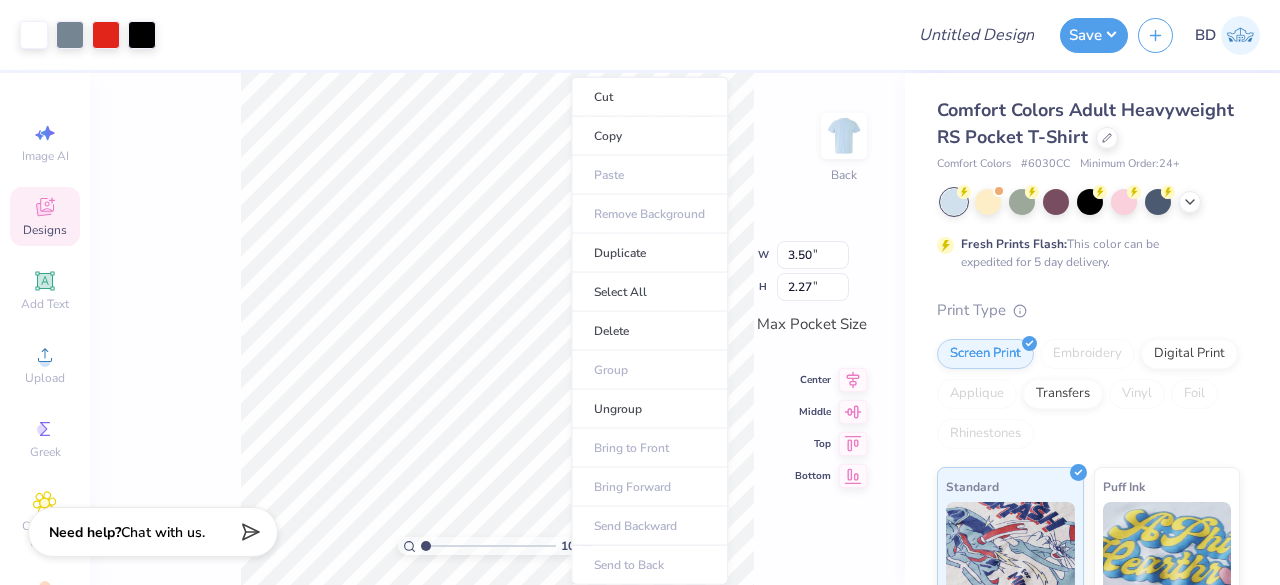 click on "Select All" at bounding box center [649, 292] 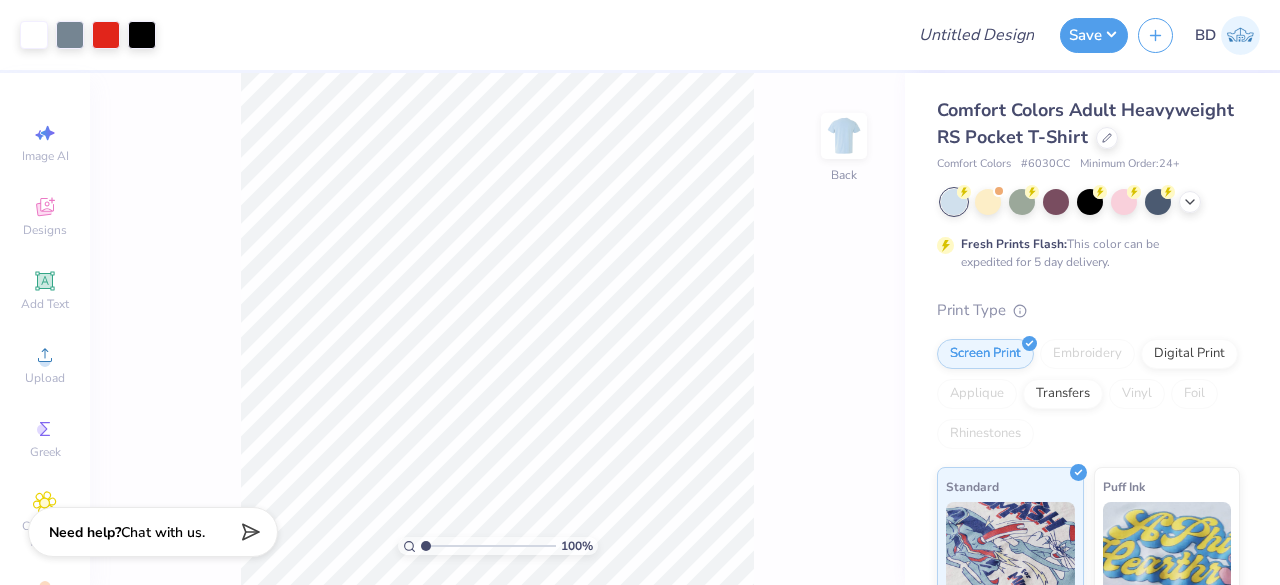 click at bounding box center (844, 136) 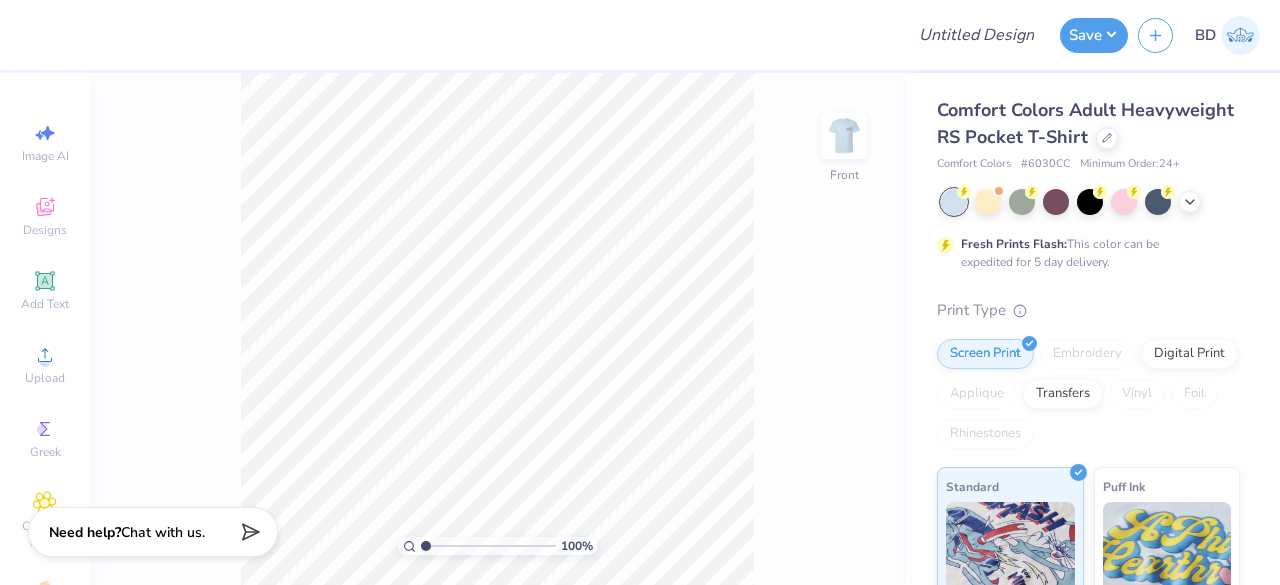click at bounding box center [844, 136] 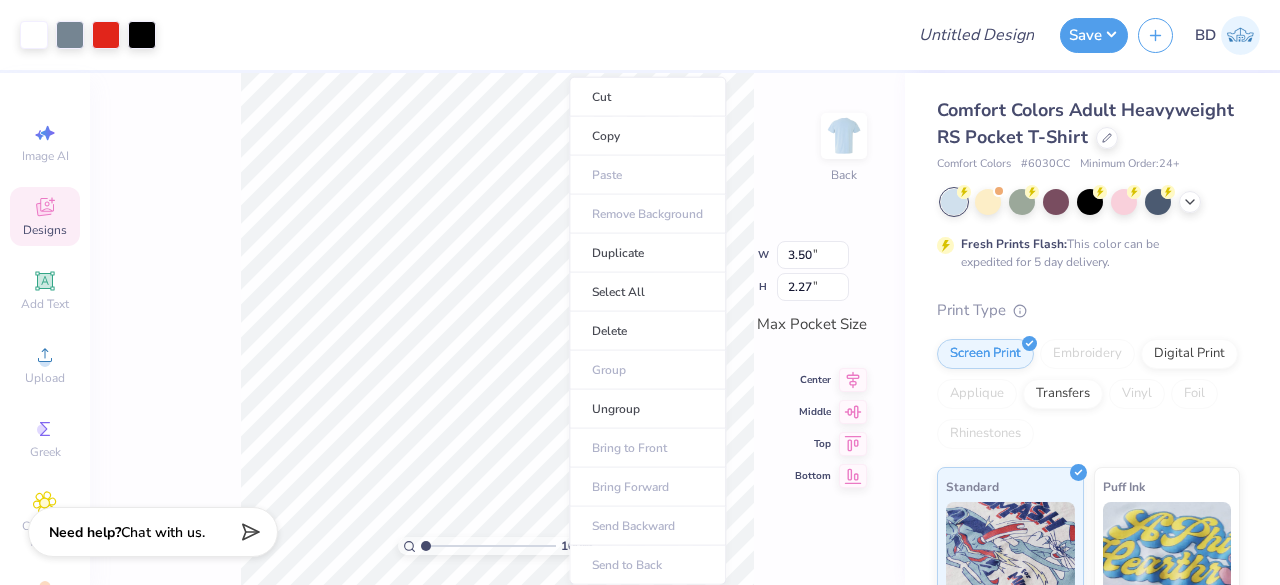 click on "Copy" at bounding box center [647, 136] 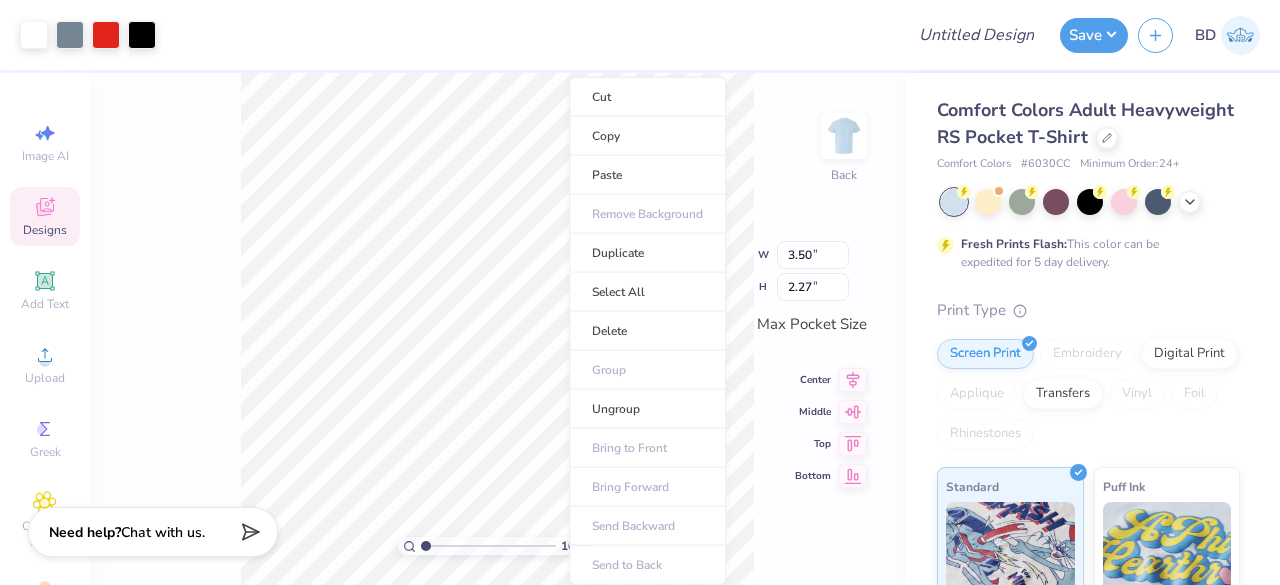 click on "Delete" at bounding box center (647, 331) 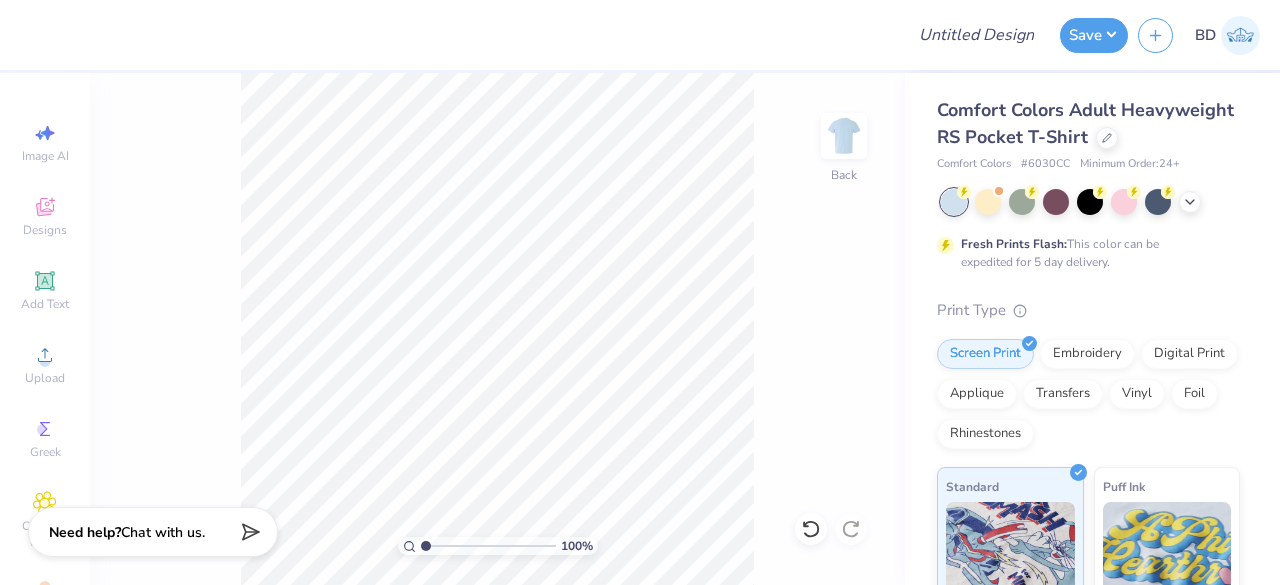 click at bounding box center [844, 136] 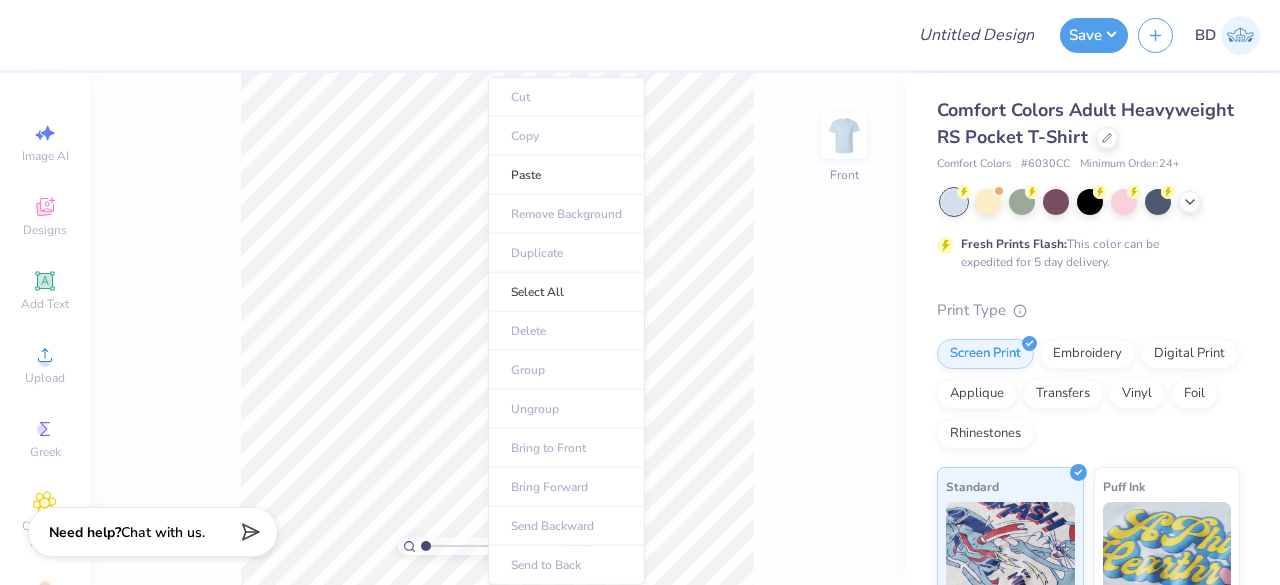click on "Paste" at bounding box center [566, 175] 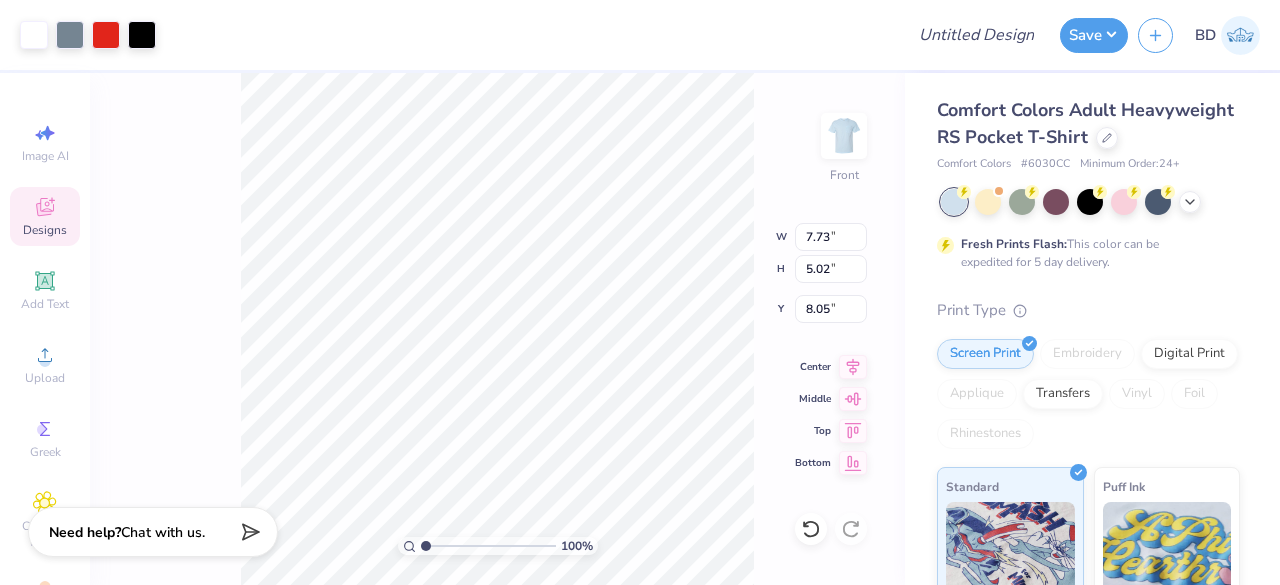 type on "7.73" 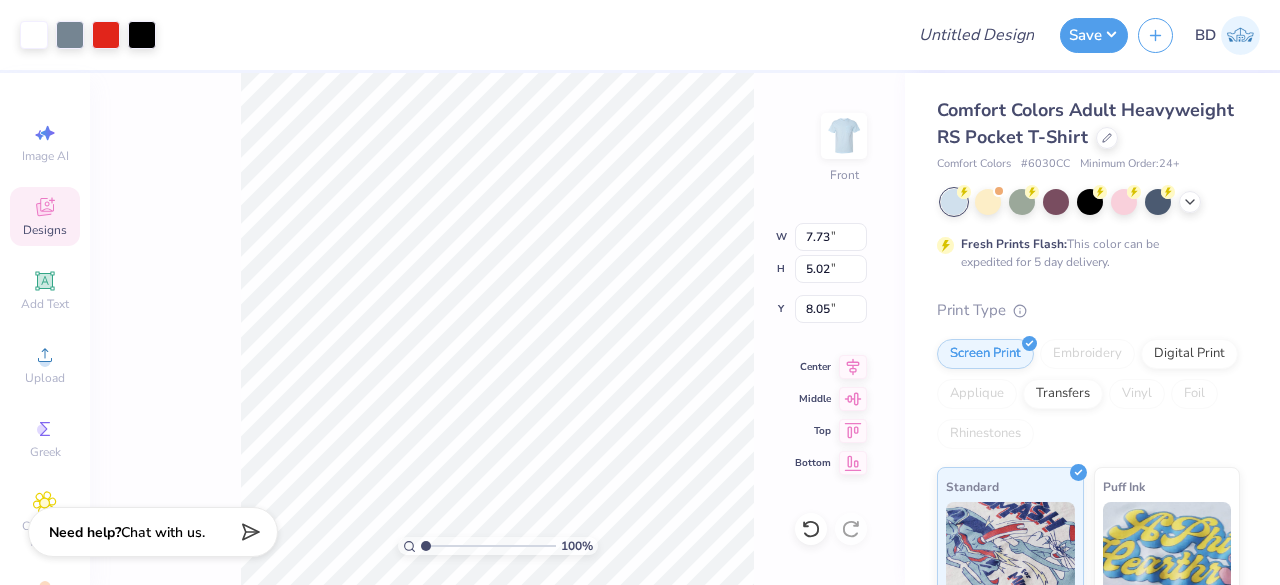 type on "5.02" 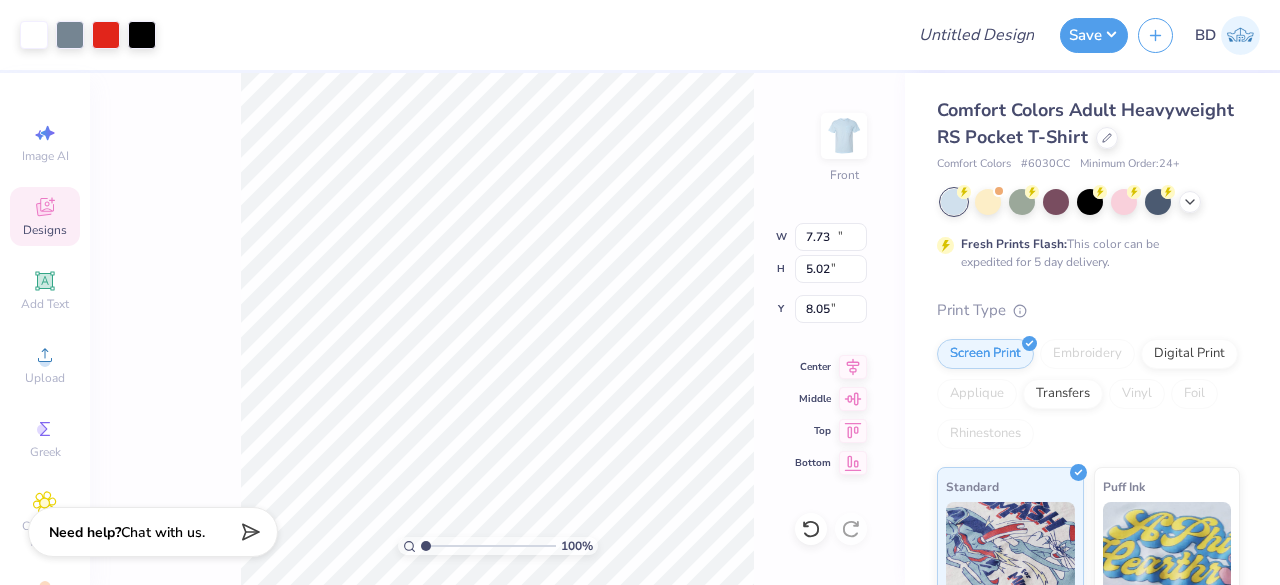 type on "11.96" 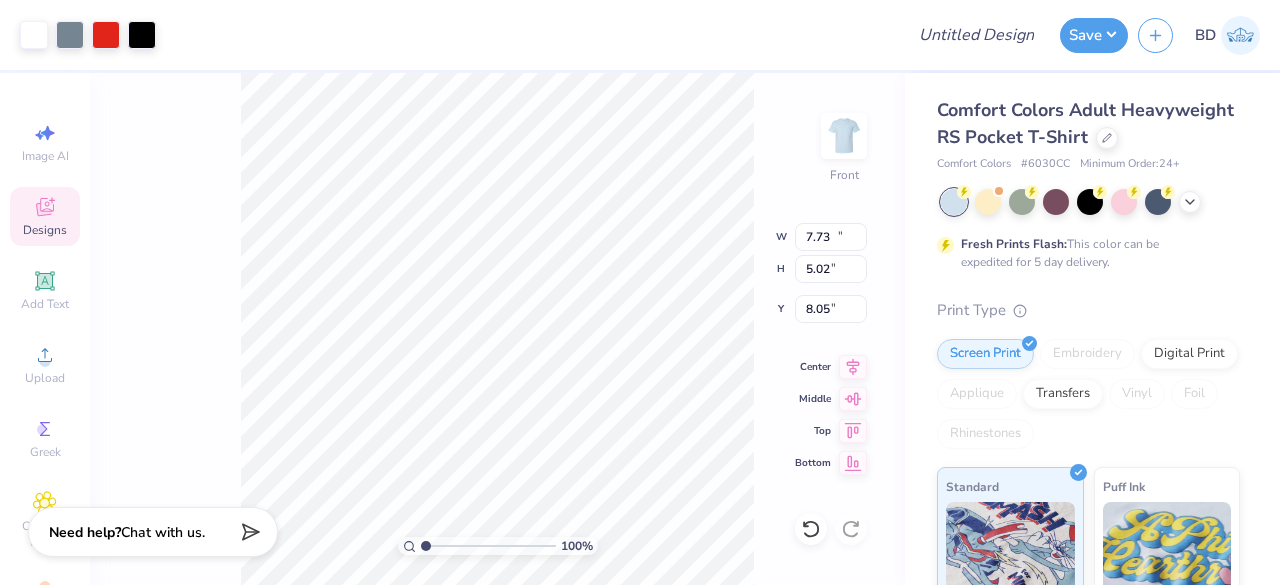 type on "7.77" 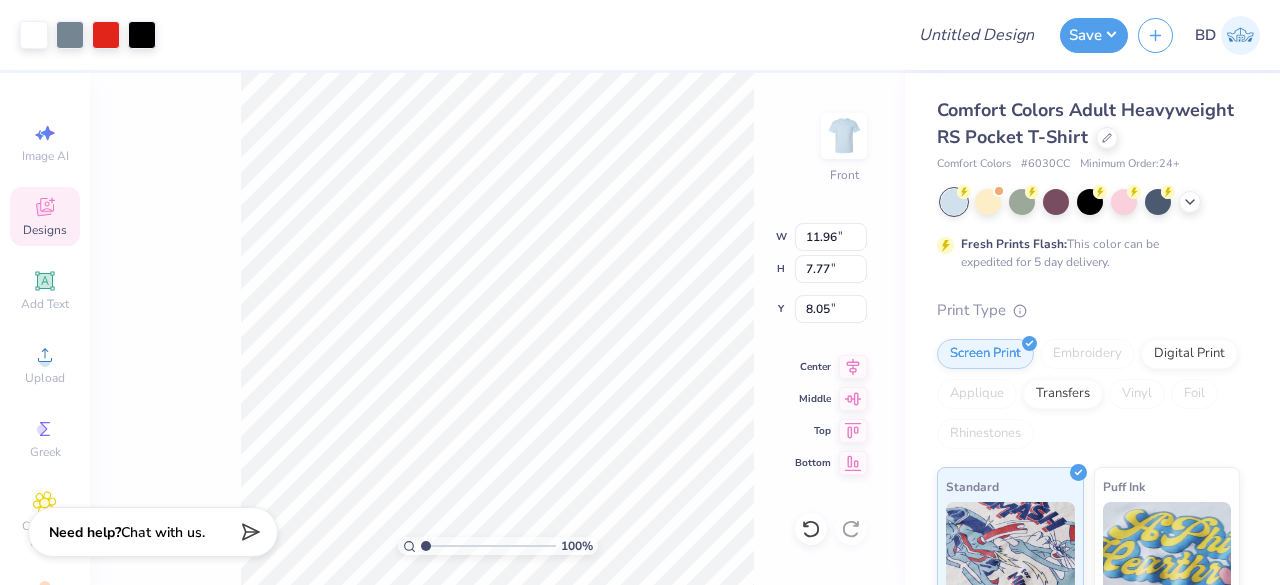 type on "7.24" 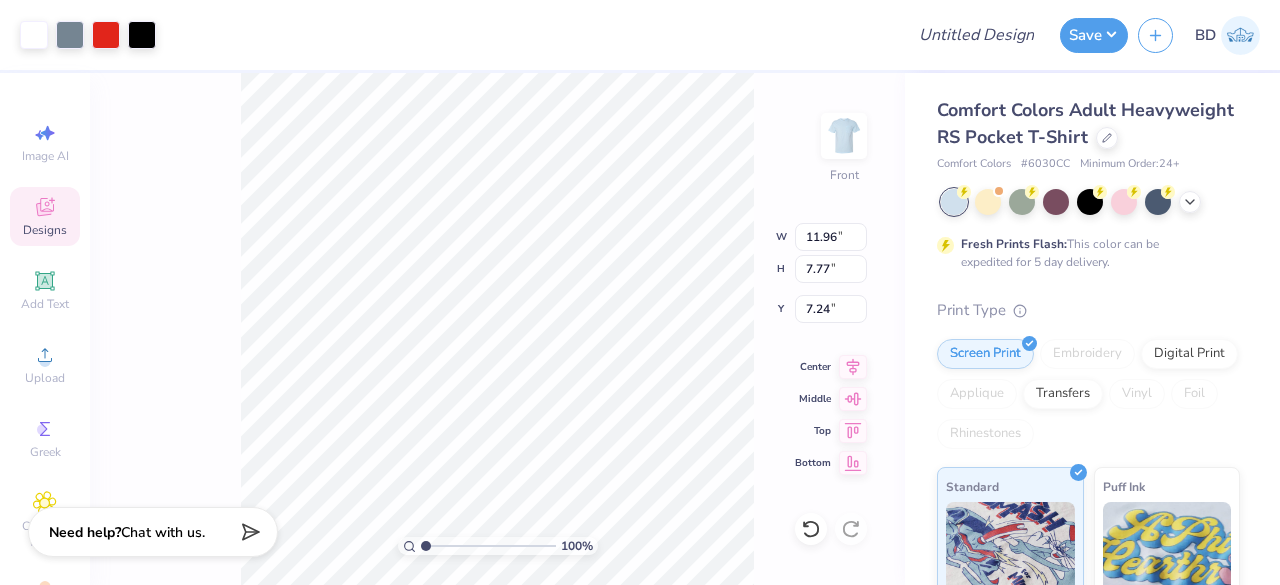 type on "12.86" 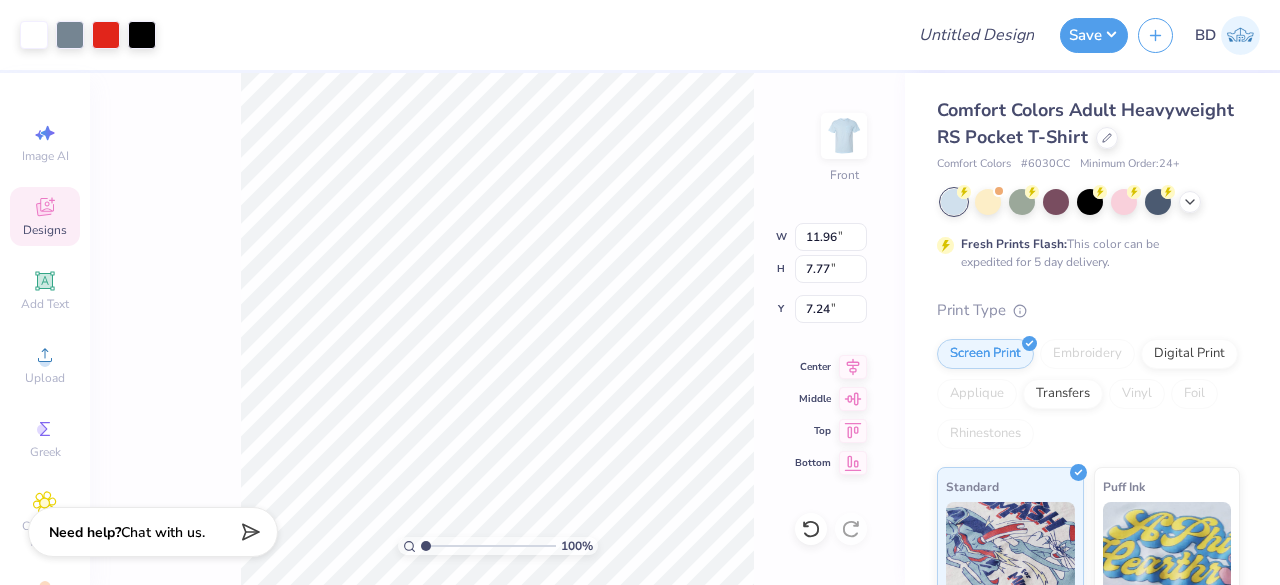 type on "8.35" 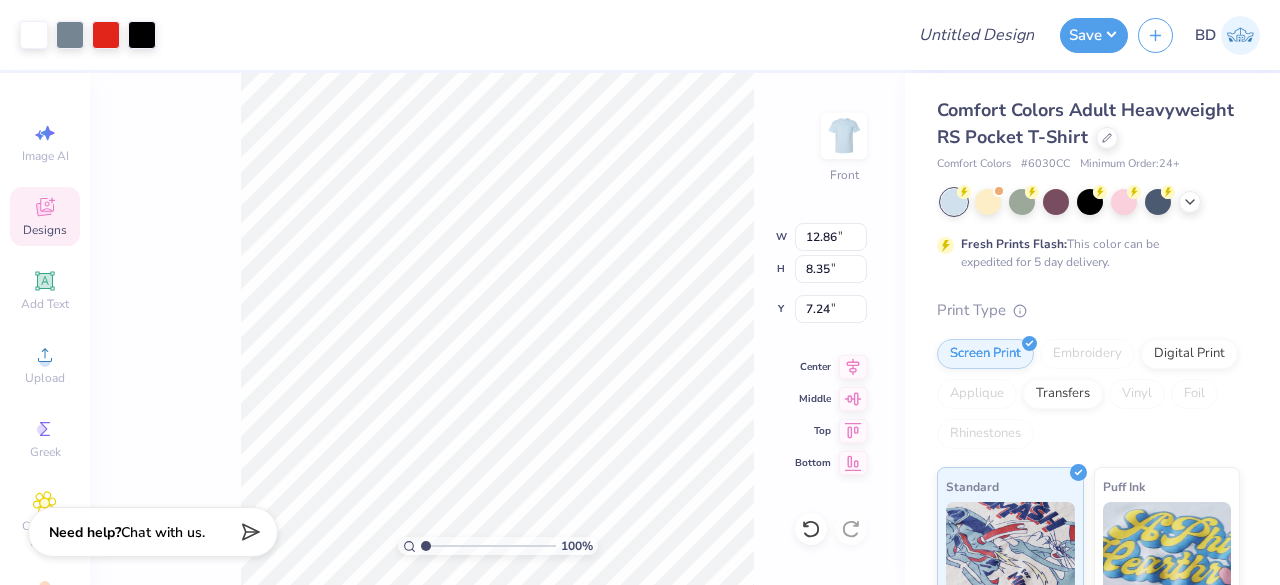 type on "7.11" 